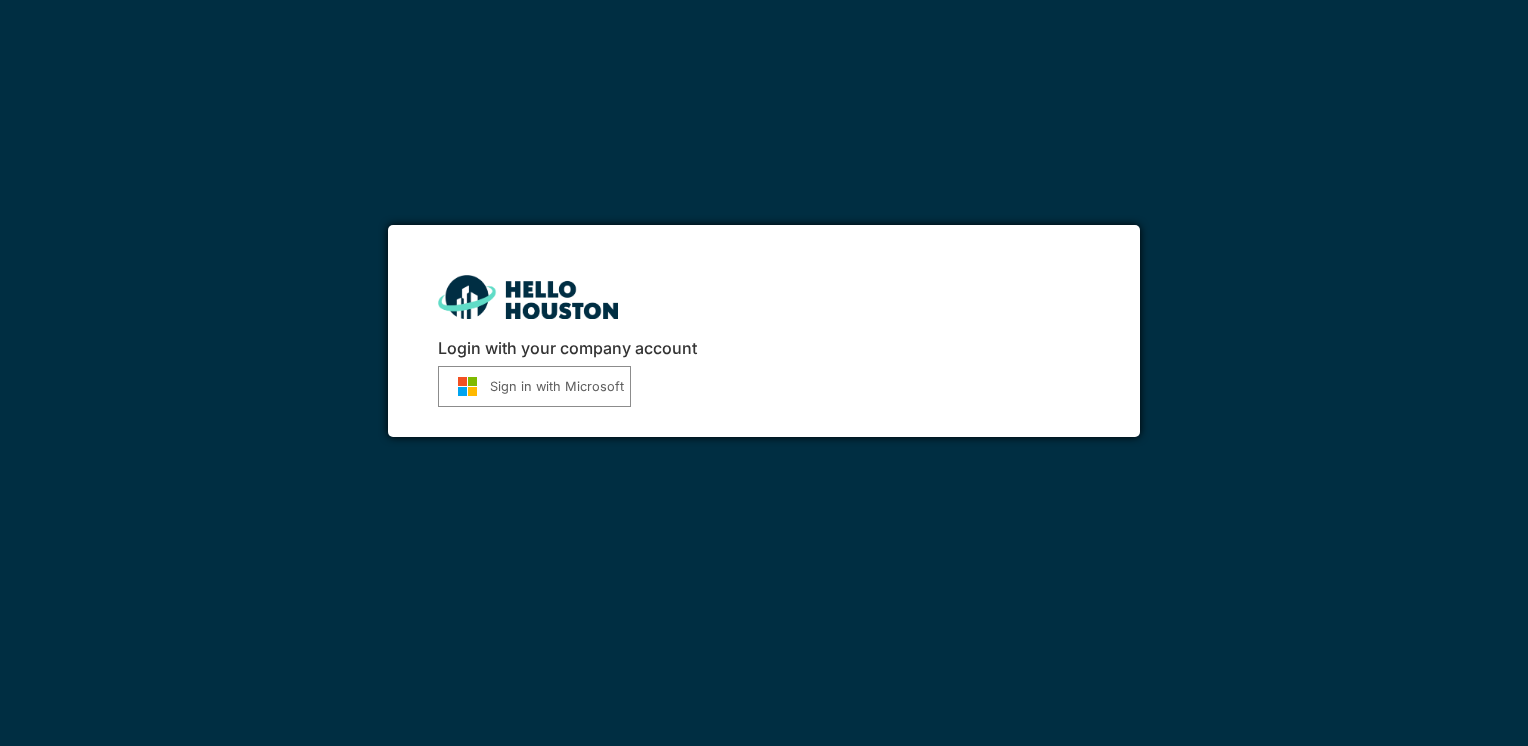 scroll, scrollTop: 0, scrollLeft: 0, axis: both 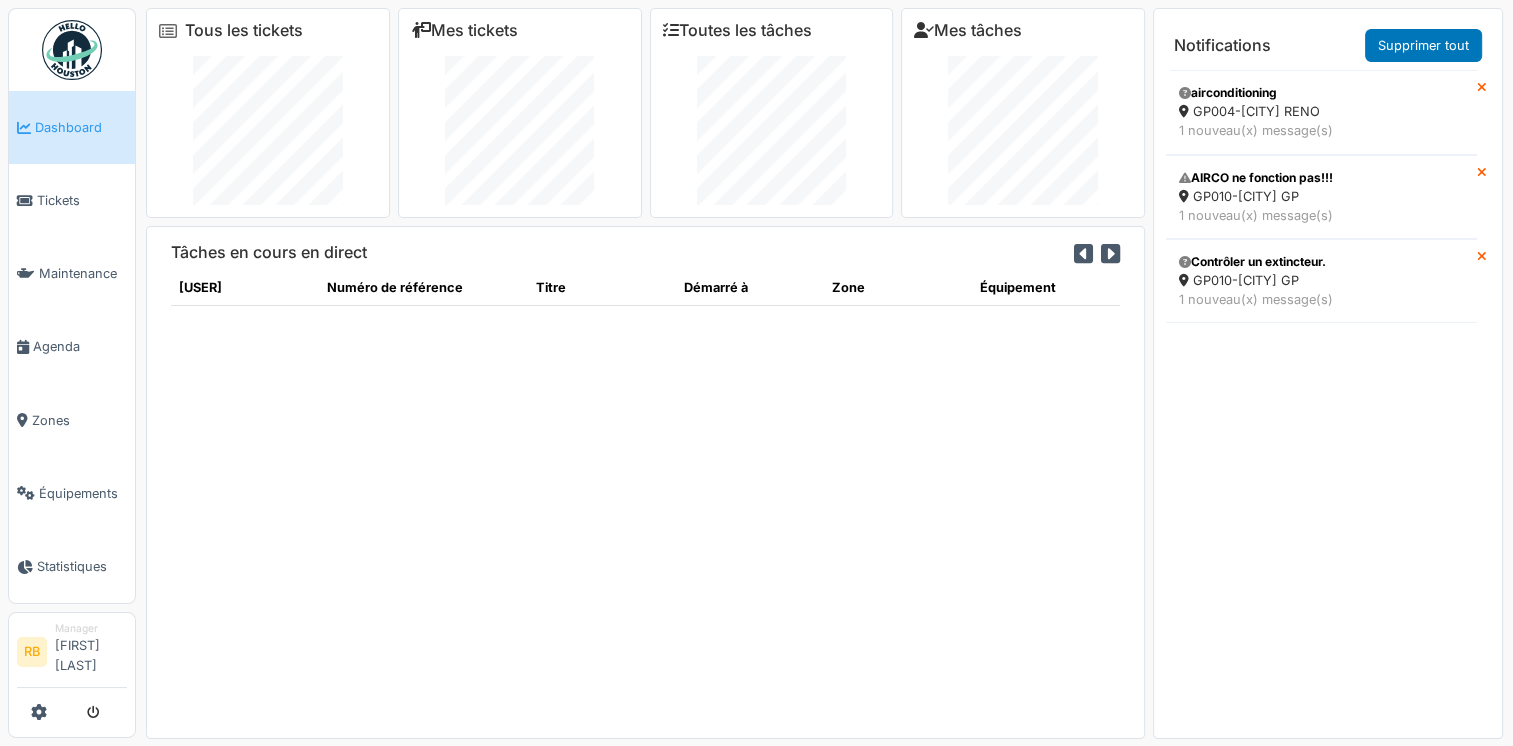 click on "Tâches en cours en direct
[USER]
Numéro de référence
Titre
Démarré à
Zone
Équipement" at bounding box center (645, 482) 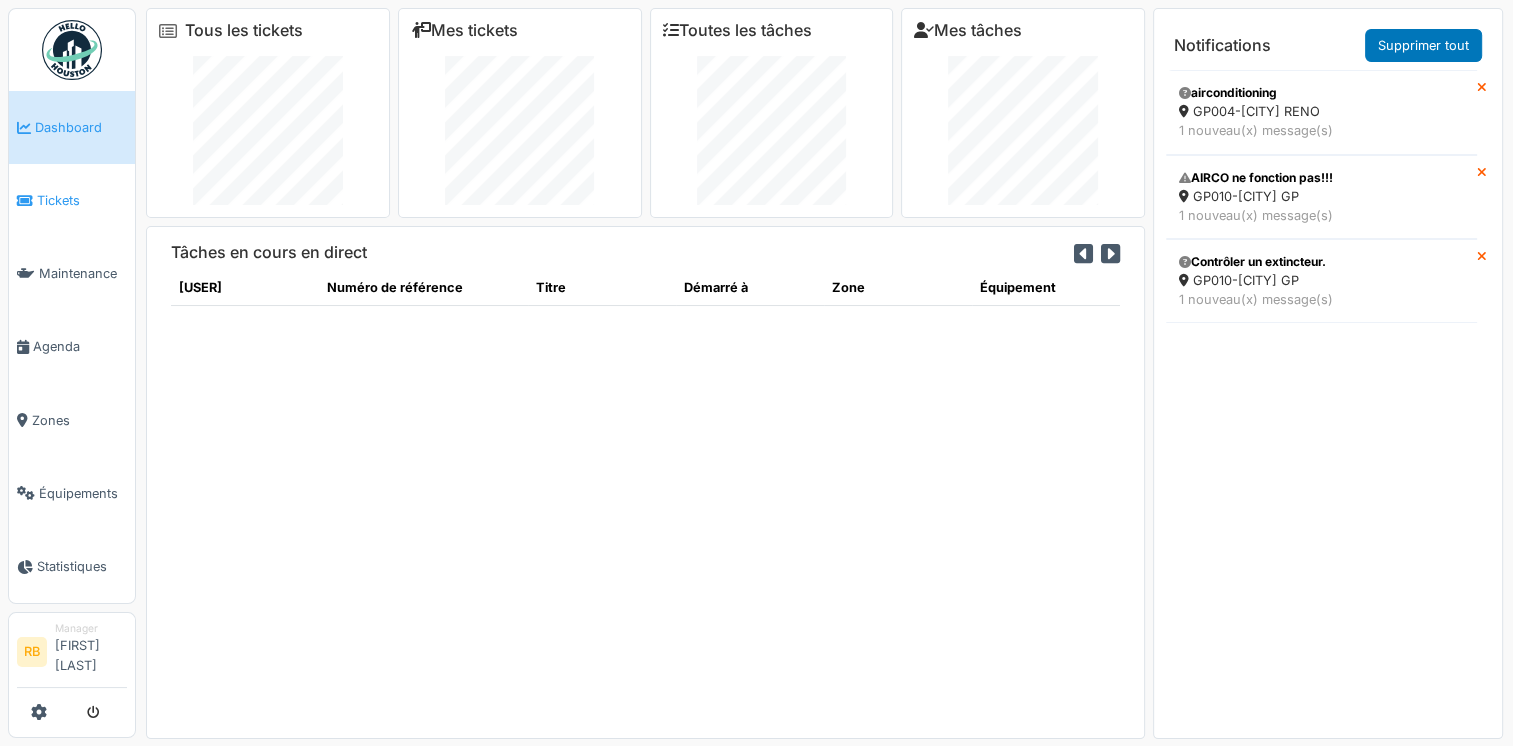 click on "Tickets" at bounding box center (72, 200) 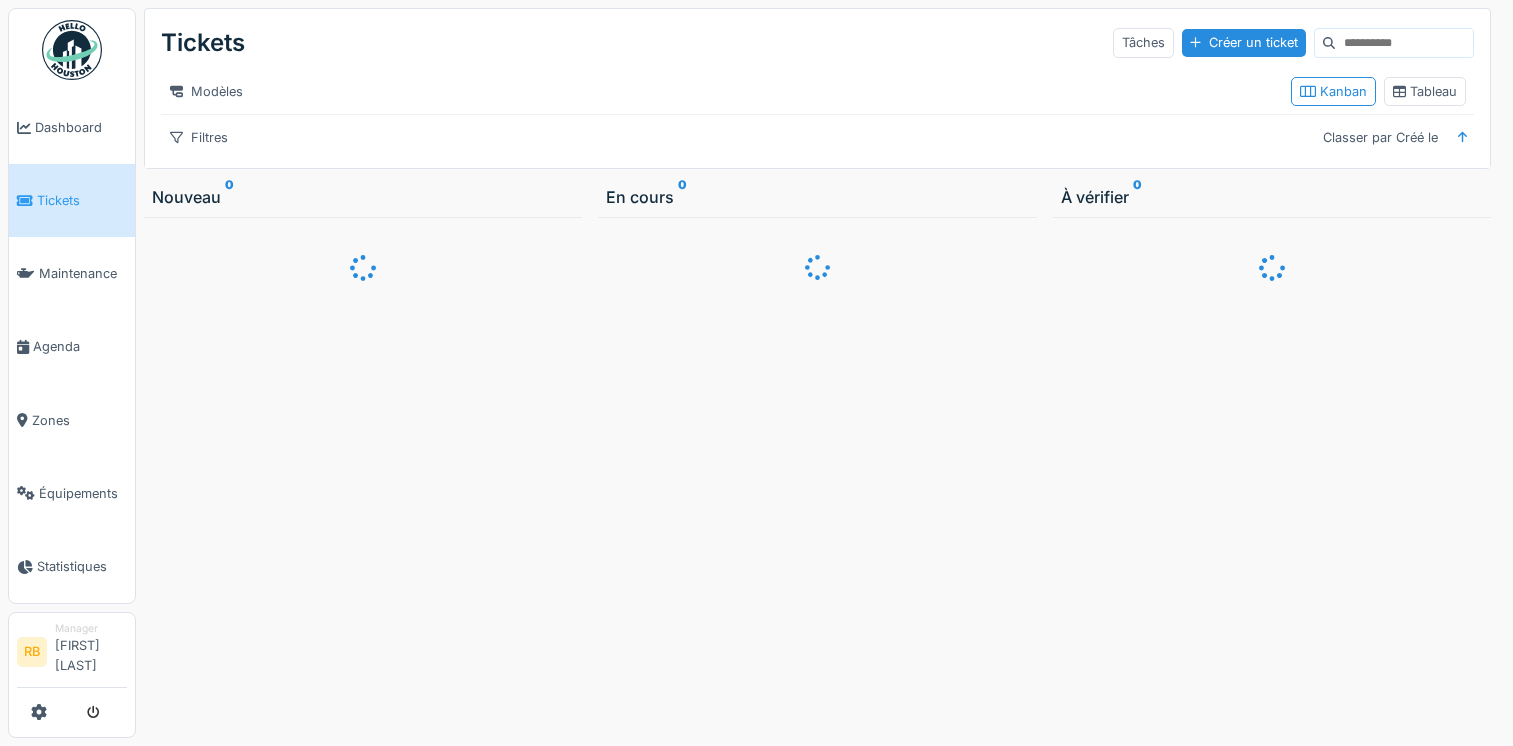 scroll, scrollTop: 0, scrollLeft: 0, axis: both 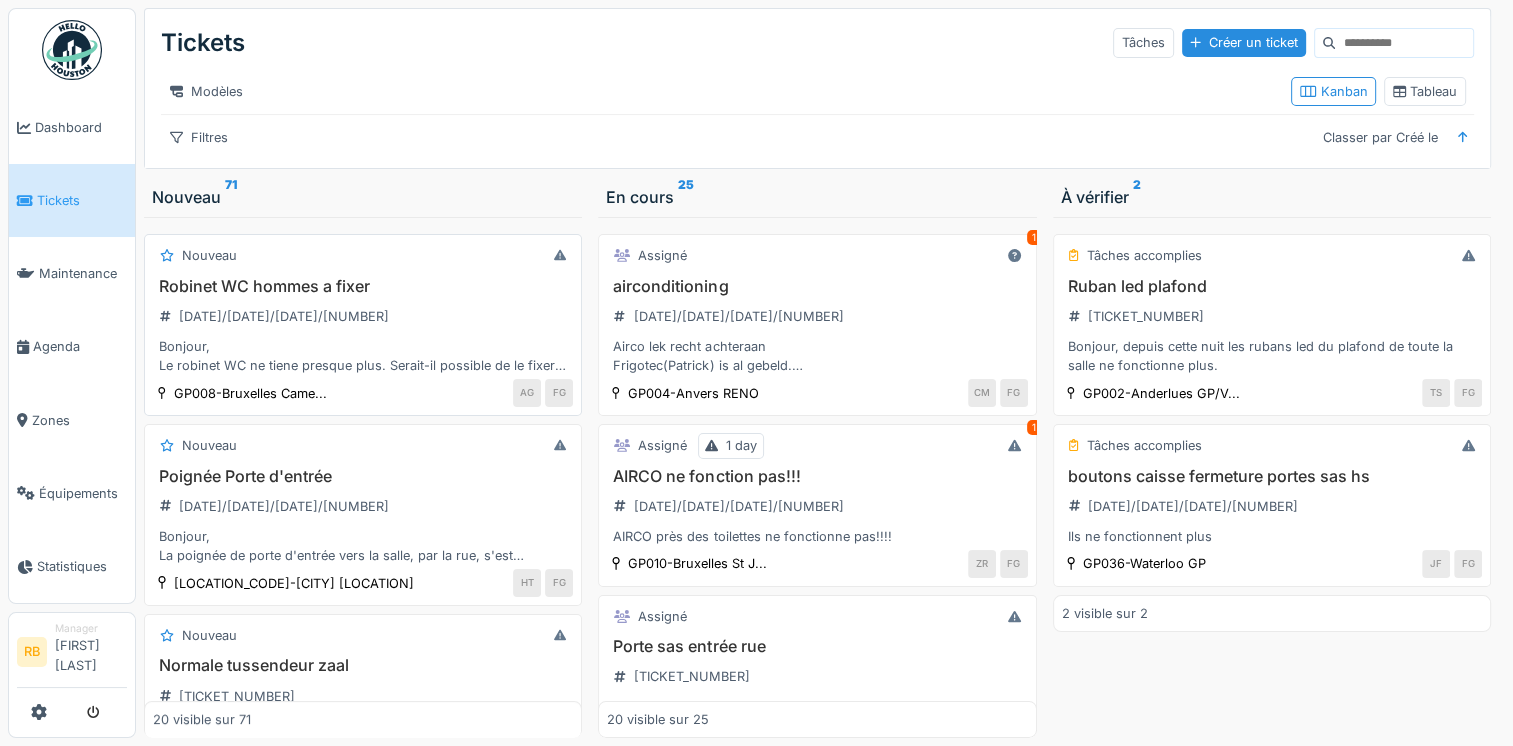 click on "Robinet WC hommes a fixer  2025/07/55/00594 Bonjour,
Le robinet WC ne tiene presque plus. Serait-il possible de le fixer avant un accident svp?
Cordialement,
Artiom" at bounding box center (363, 326) 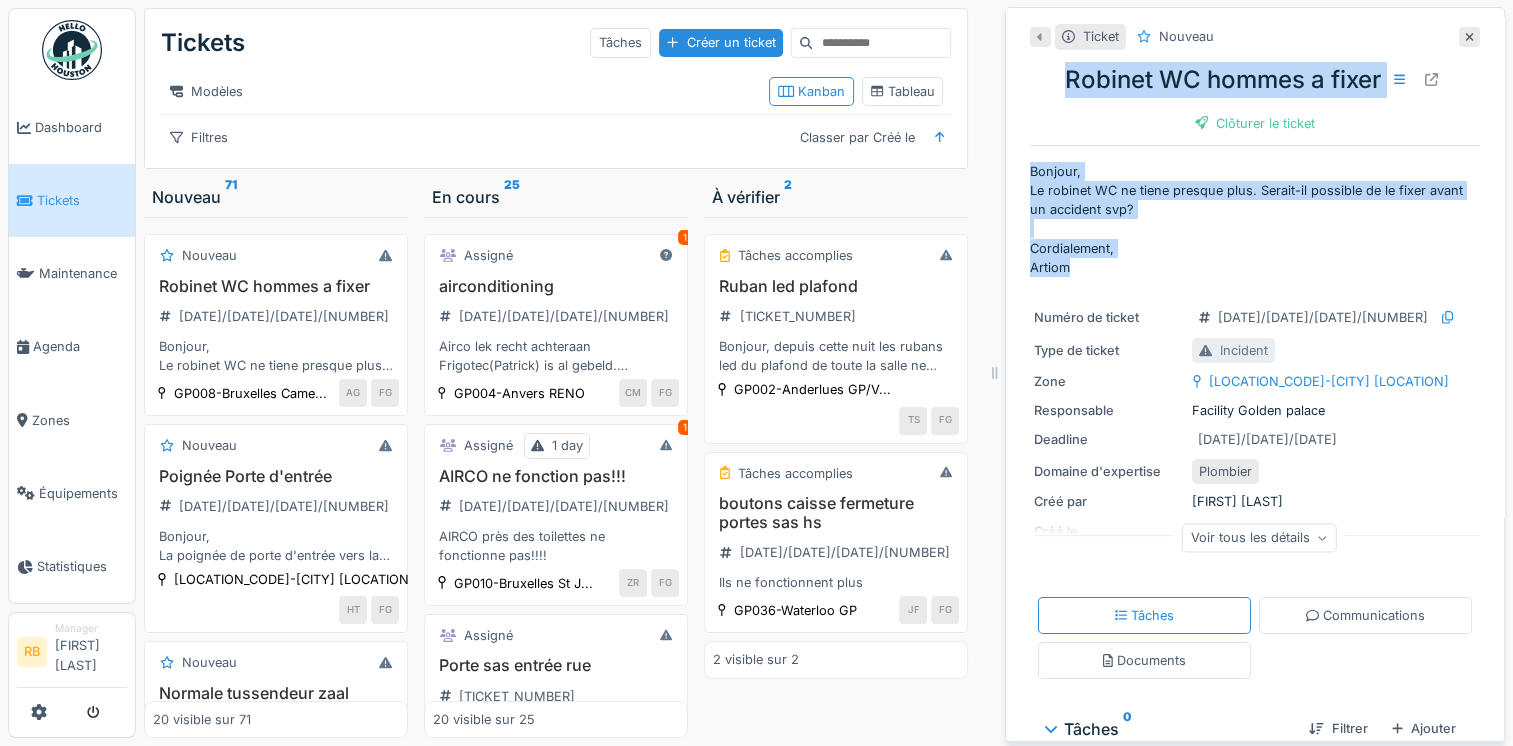drag, startPoint x: 1062, startPoint y: 273, endPoint x: 1037, endPoint y: 80, distance: 194.61244 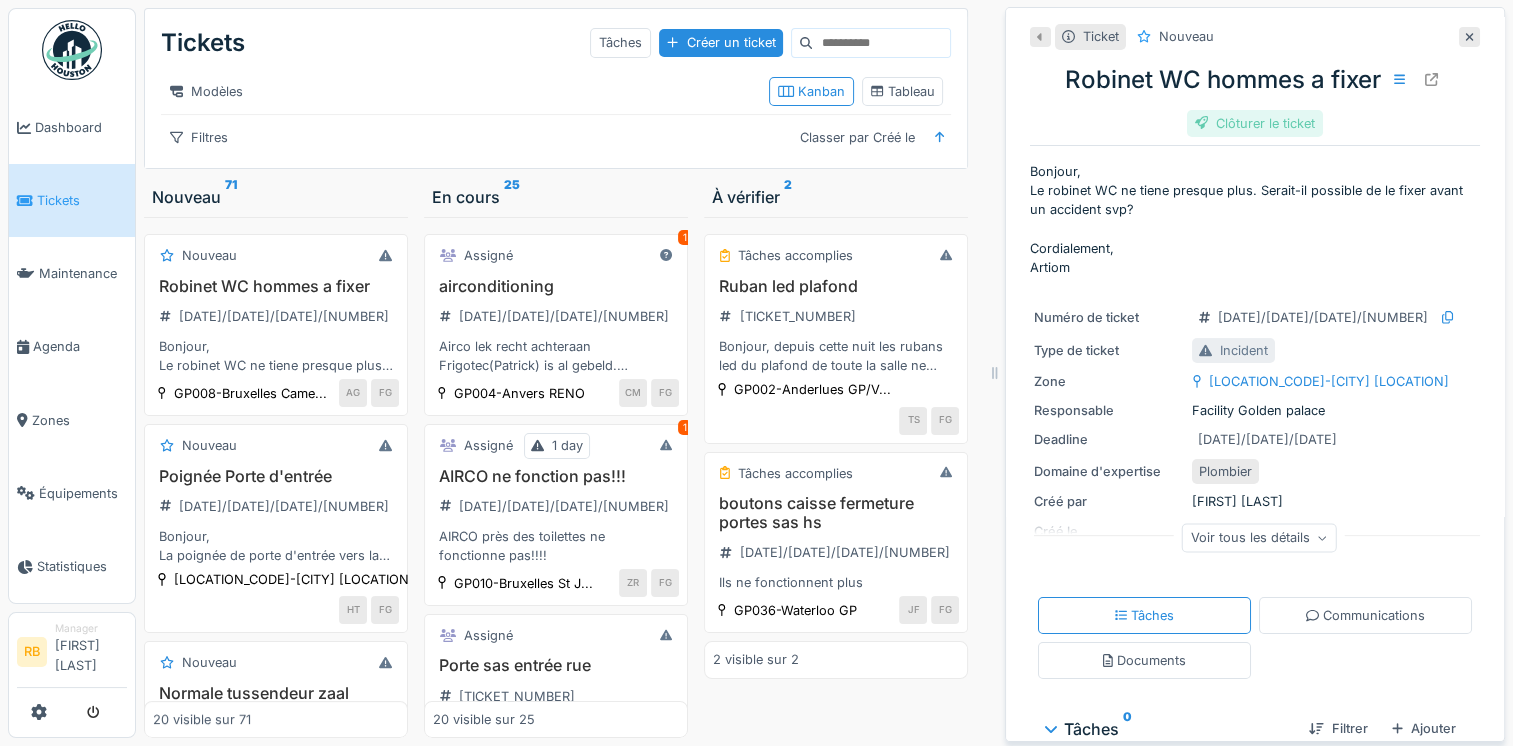 click on "Clôturer le ticket" at bounding box center [1255, 123] 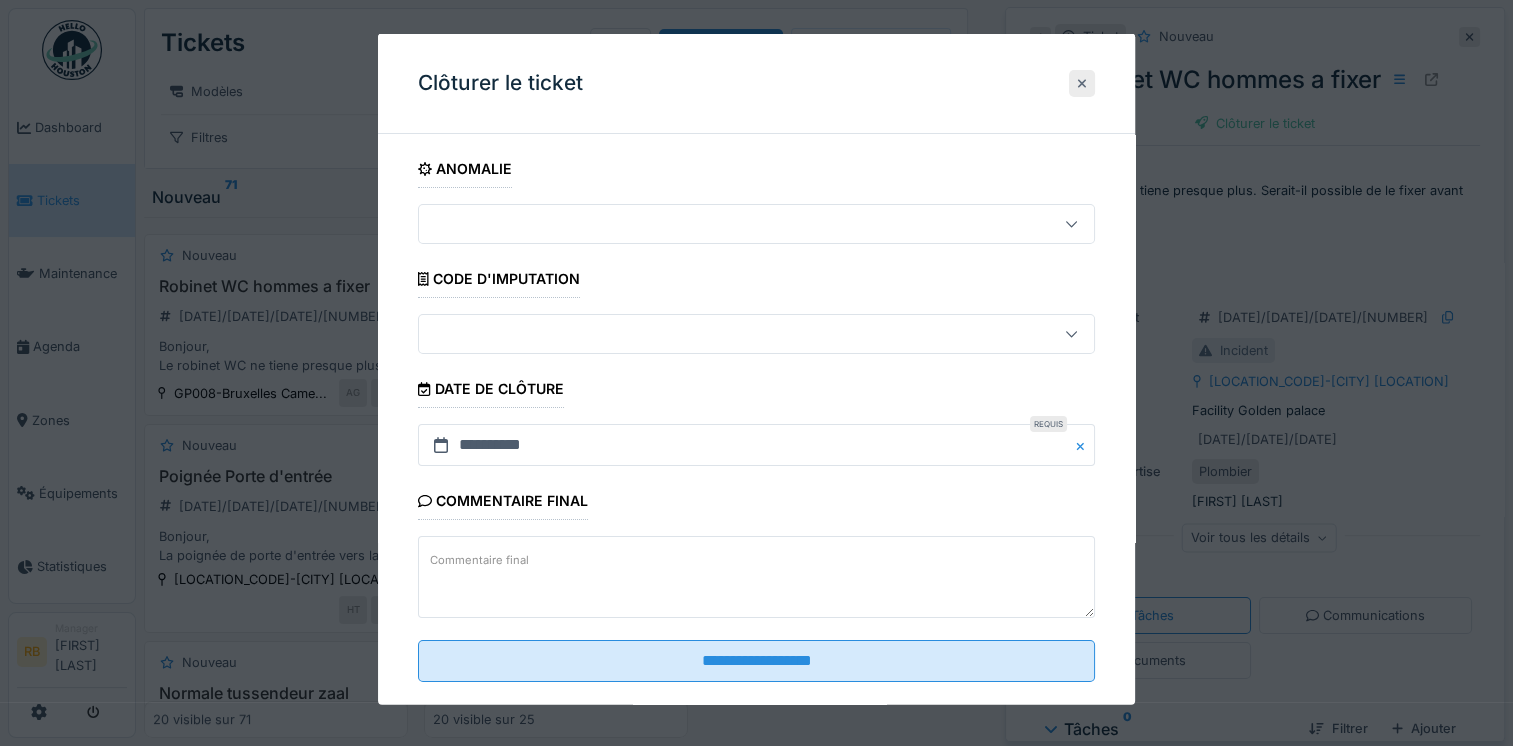 click at bounding box center [1082, 82] 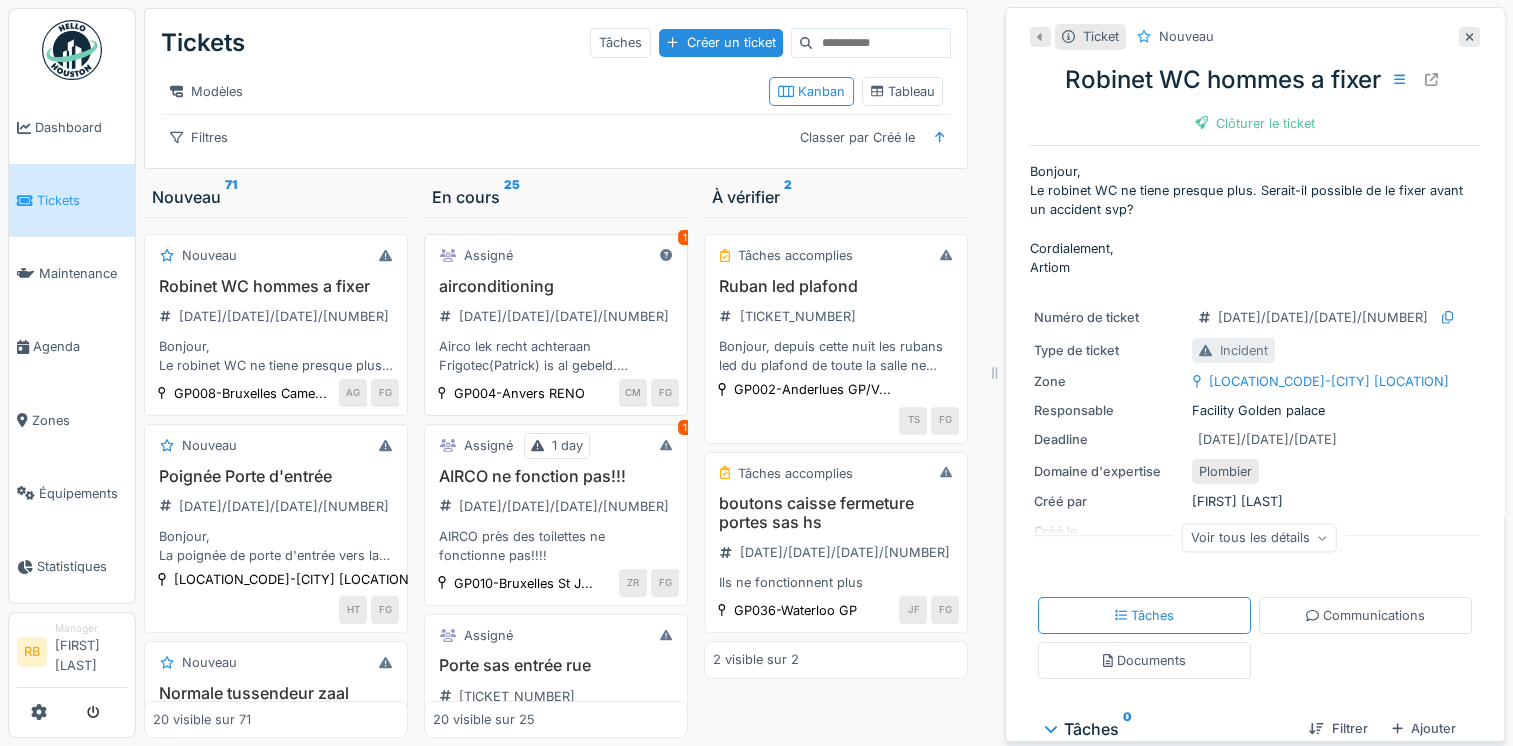 click on "airconditioning 2025/07/55/00597 Airconditioning lek recht achteraan
Frigotec(Patrick) is al gebeld.
Ze komen zo snel mogelijk." at bounding box center [276, 326] 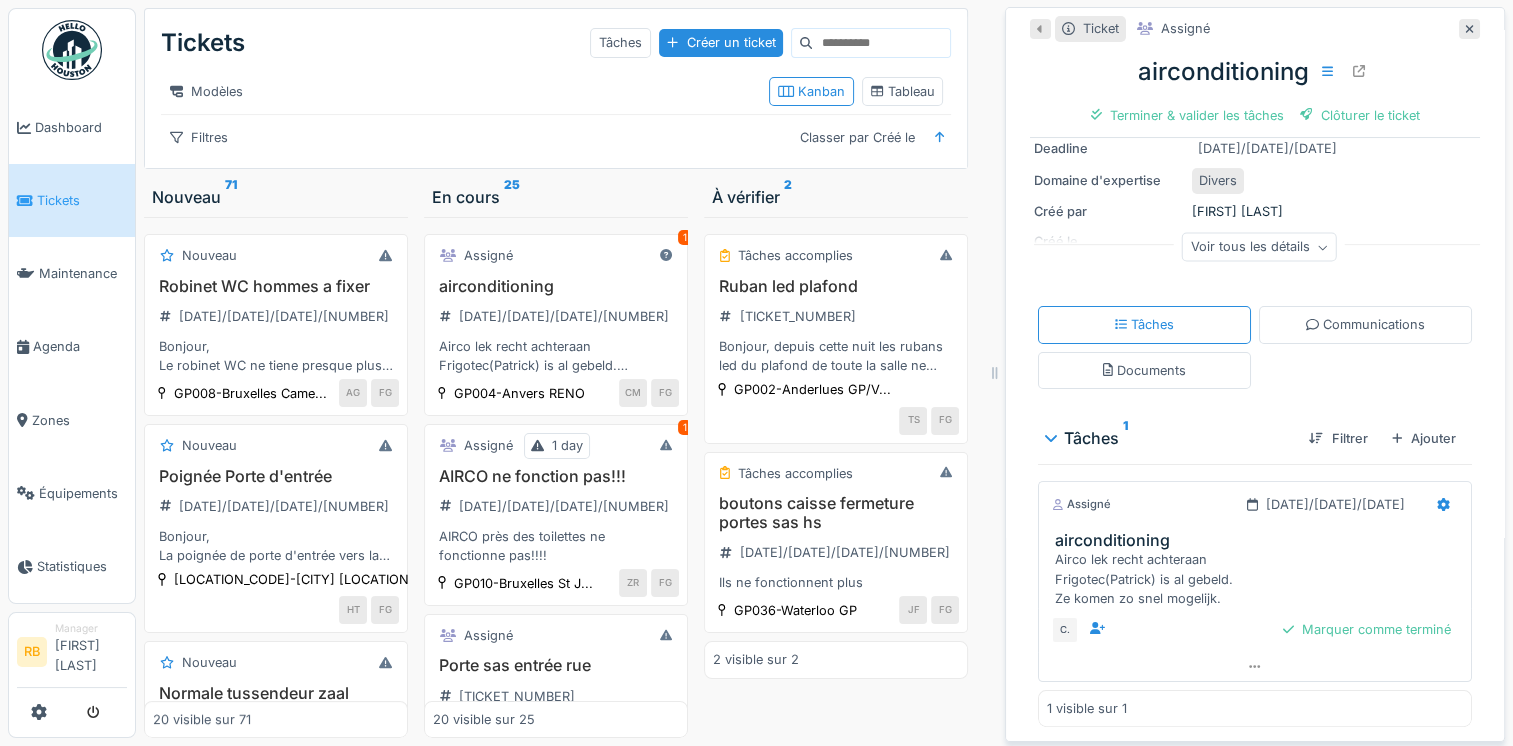 scroll, scrollTop: 0, scrollLeft: 0, axis: both 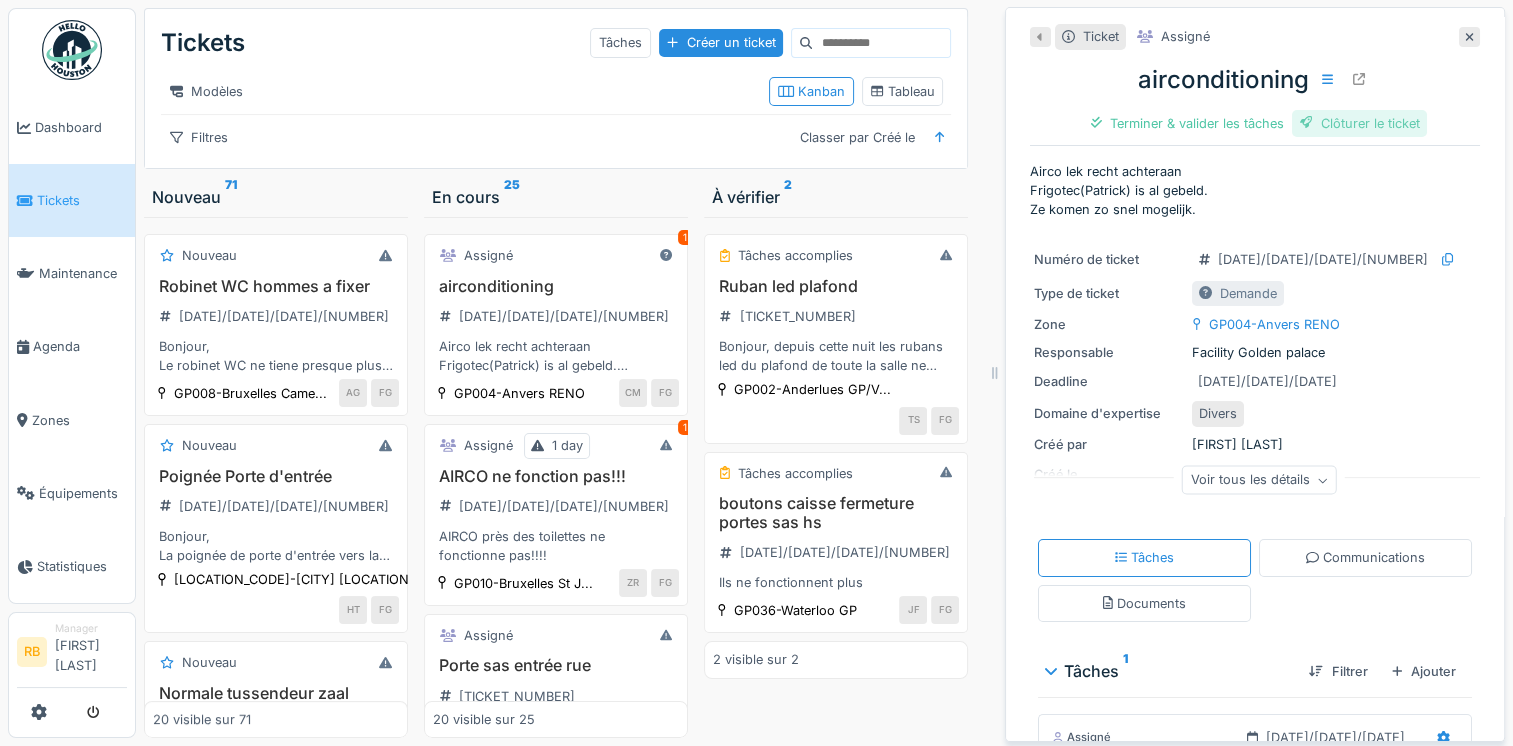 click on "Clôturer le ticket" at bounding box center (1360, 123) 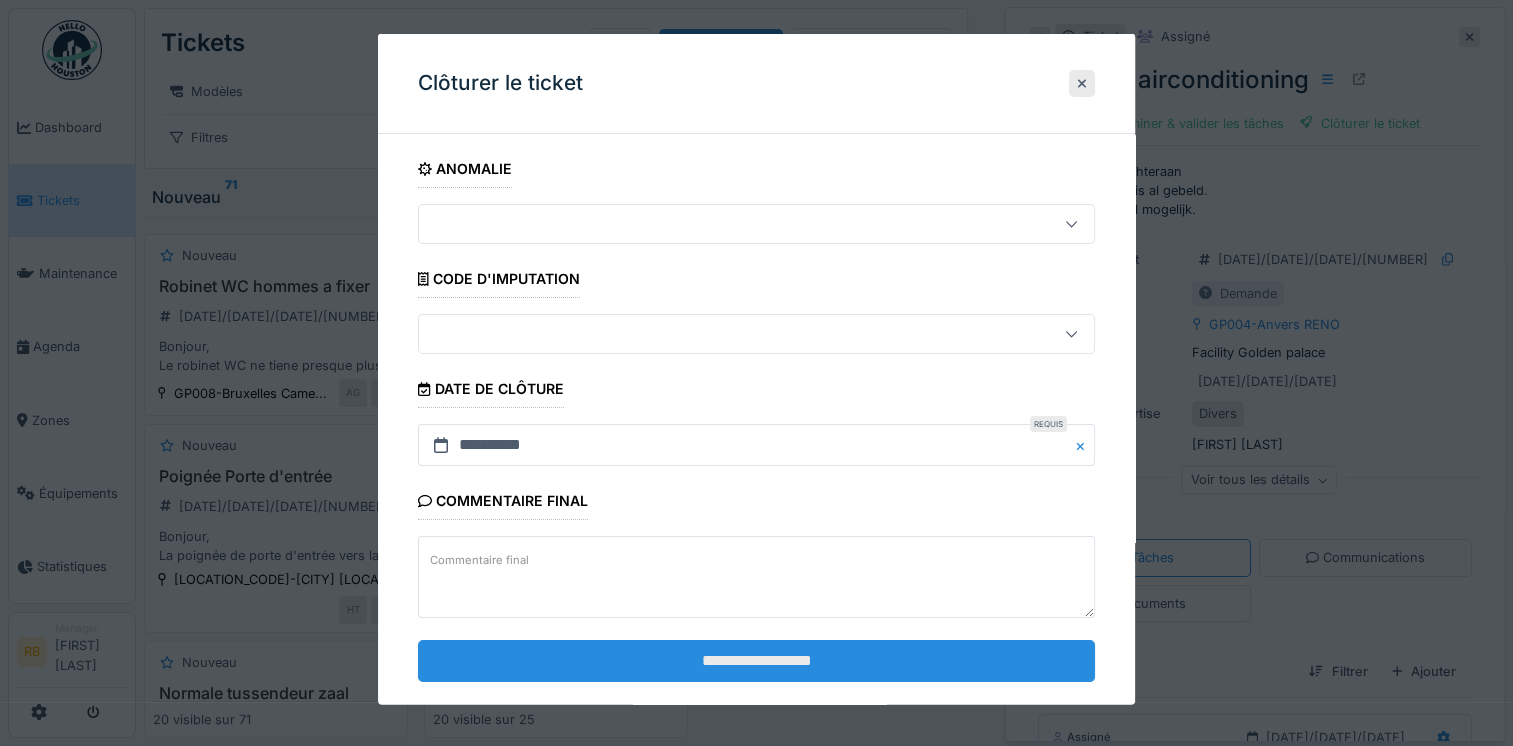 click on "**********" at bounding box center (756, 660) 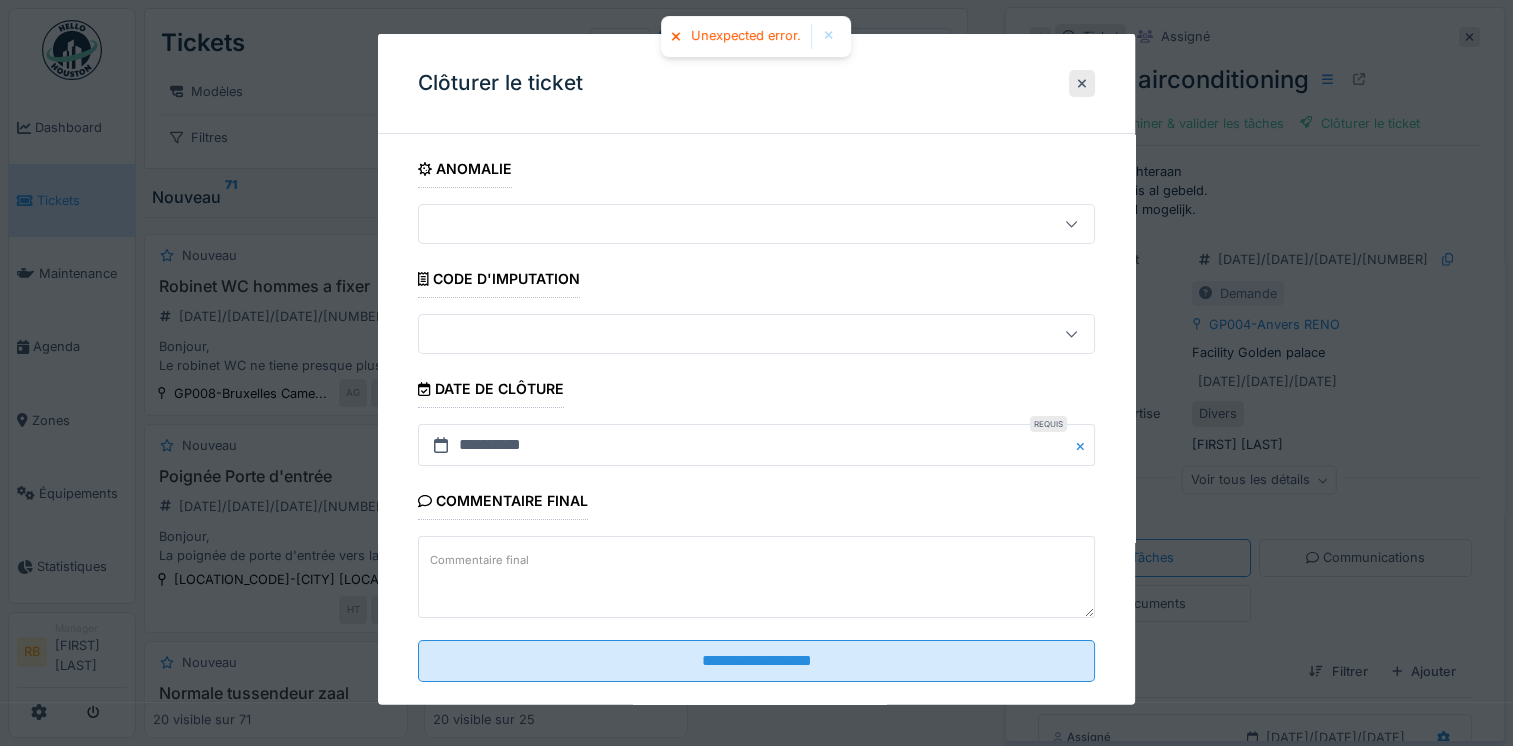 click on "Clôturer le ticket" at bounding box center [756, 84] 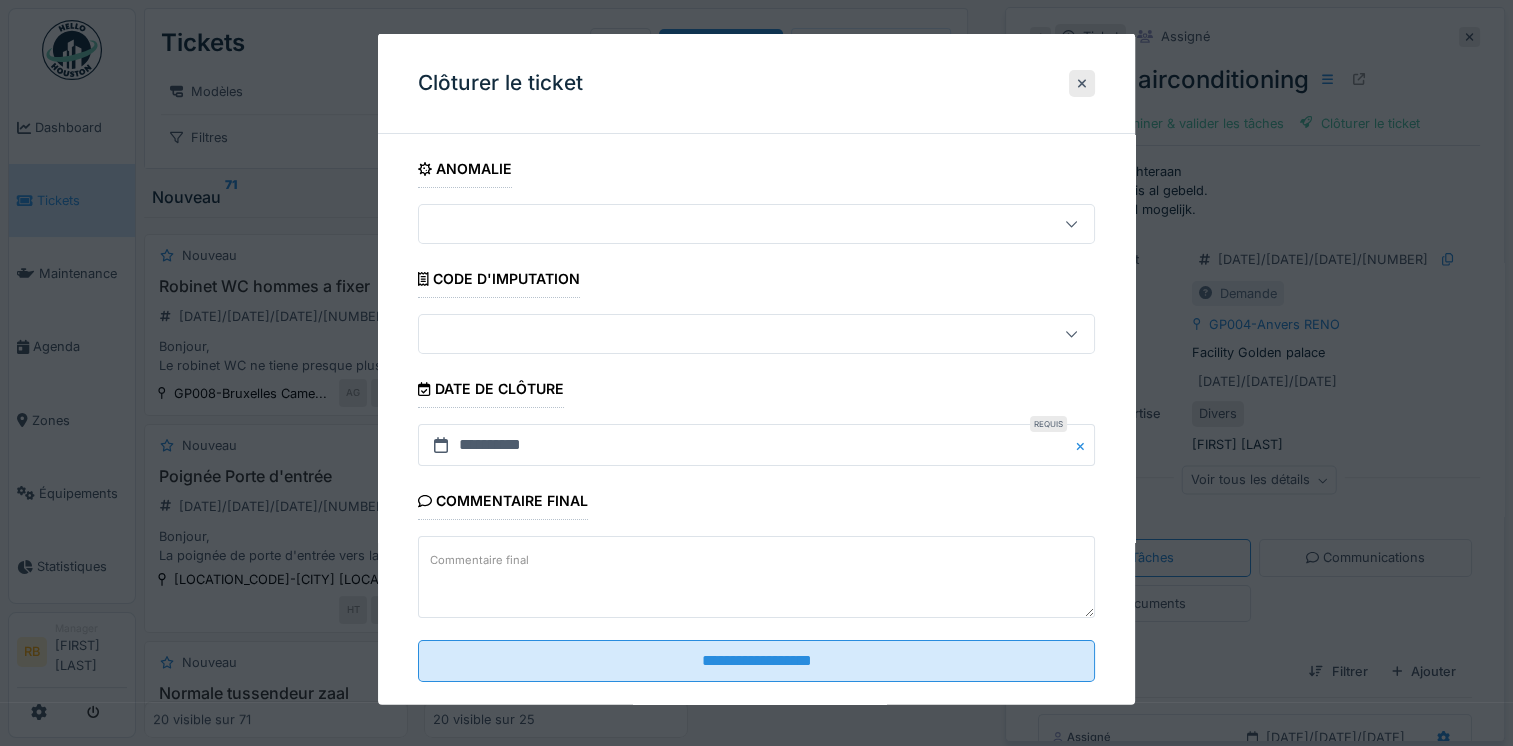 click on "**********" at bounding box center [756, 424] 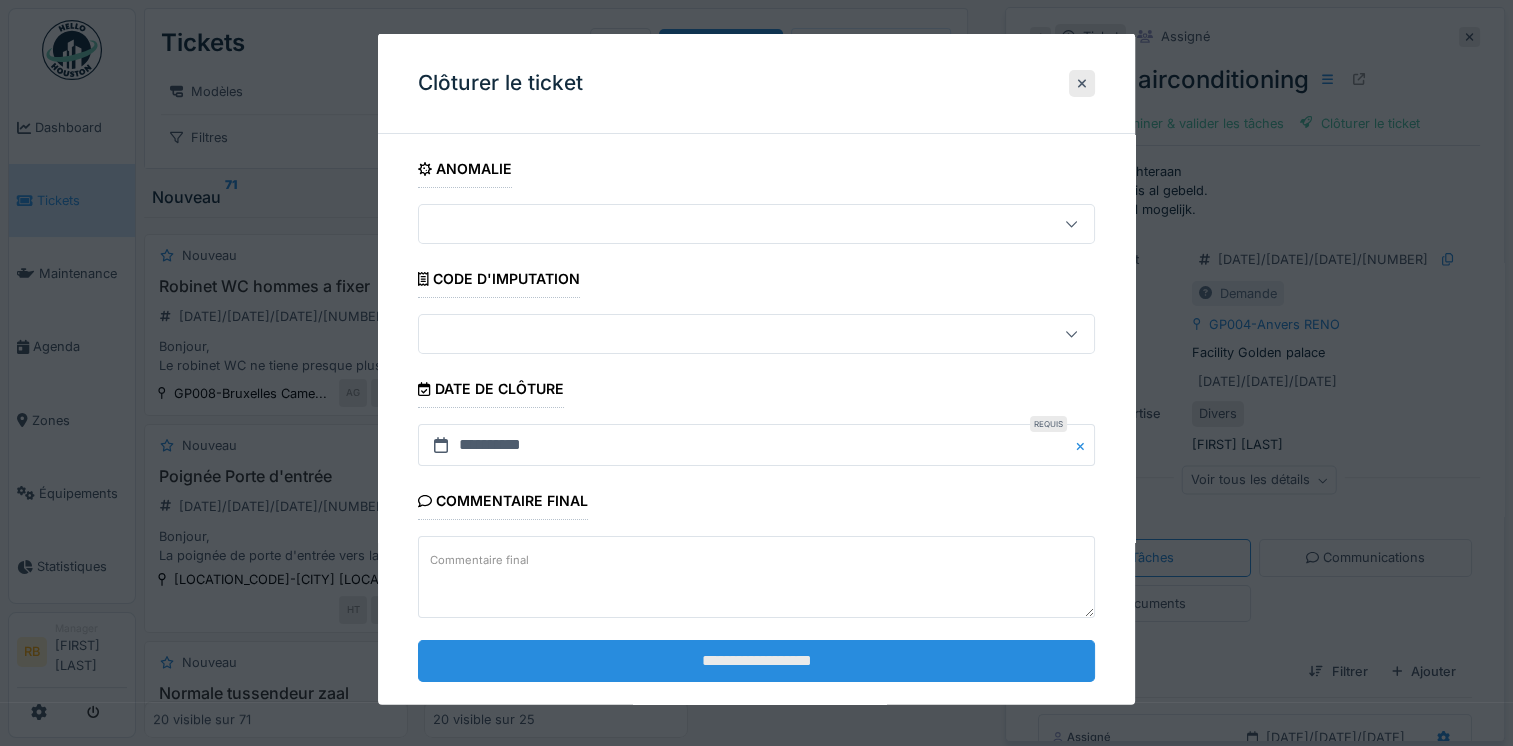 click on "**********" at bounding box center [756, 660] 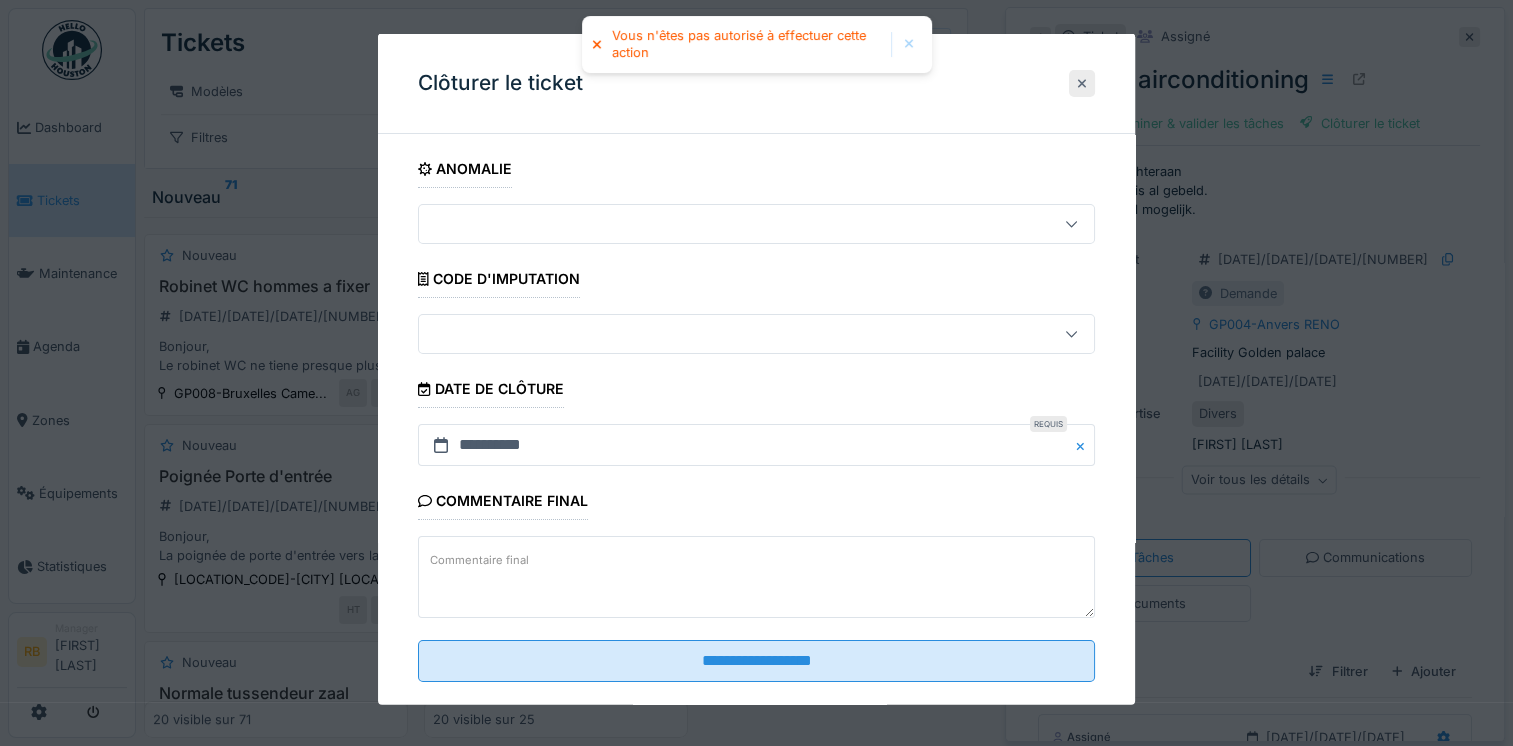 click at bounding box center [1082, 82] 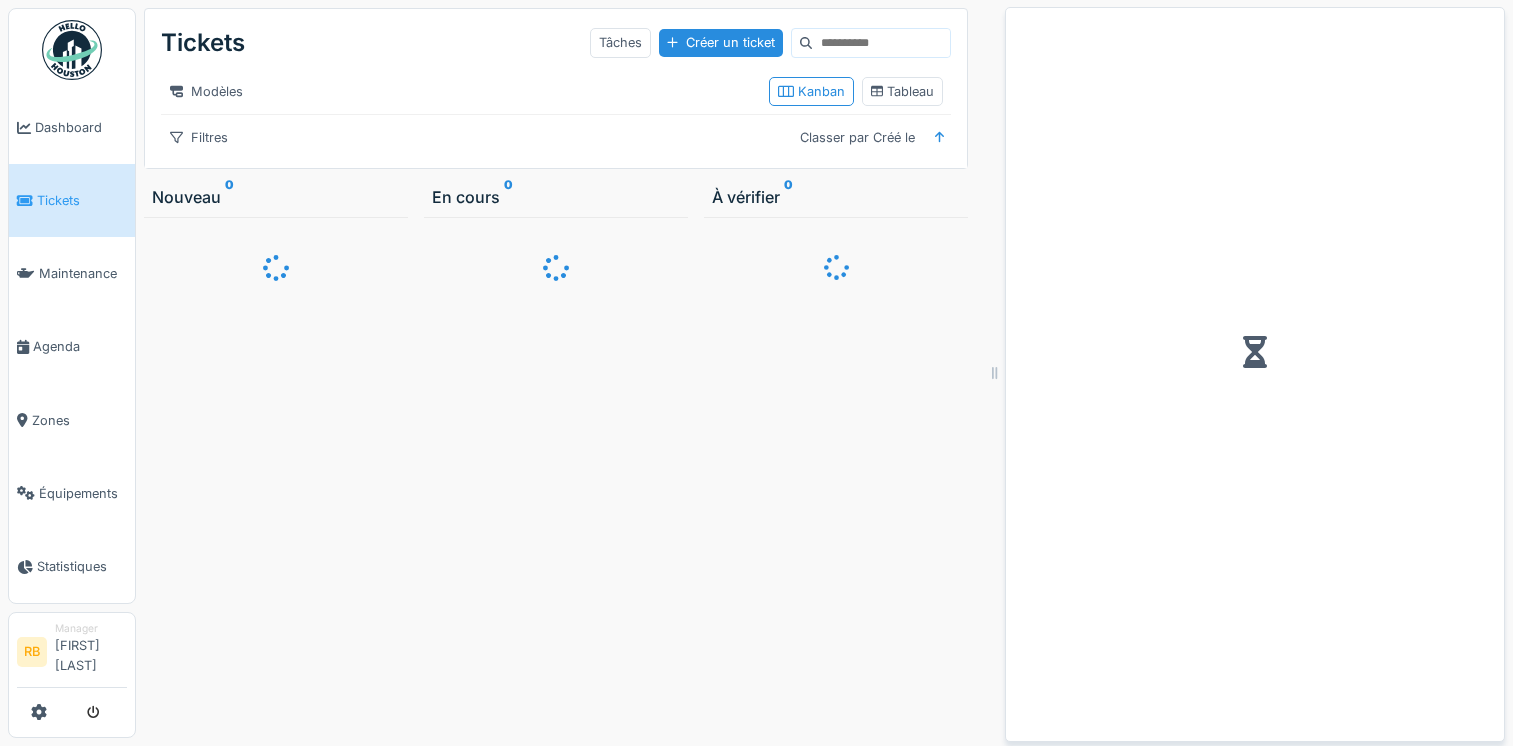 scroll, scrollTop: 0, scrollLeft: 0, axis: both 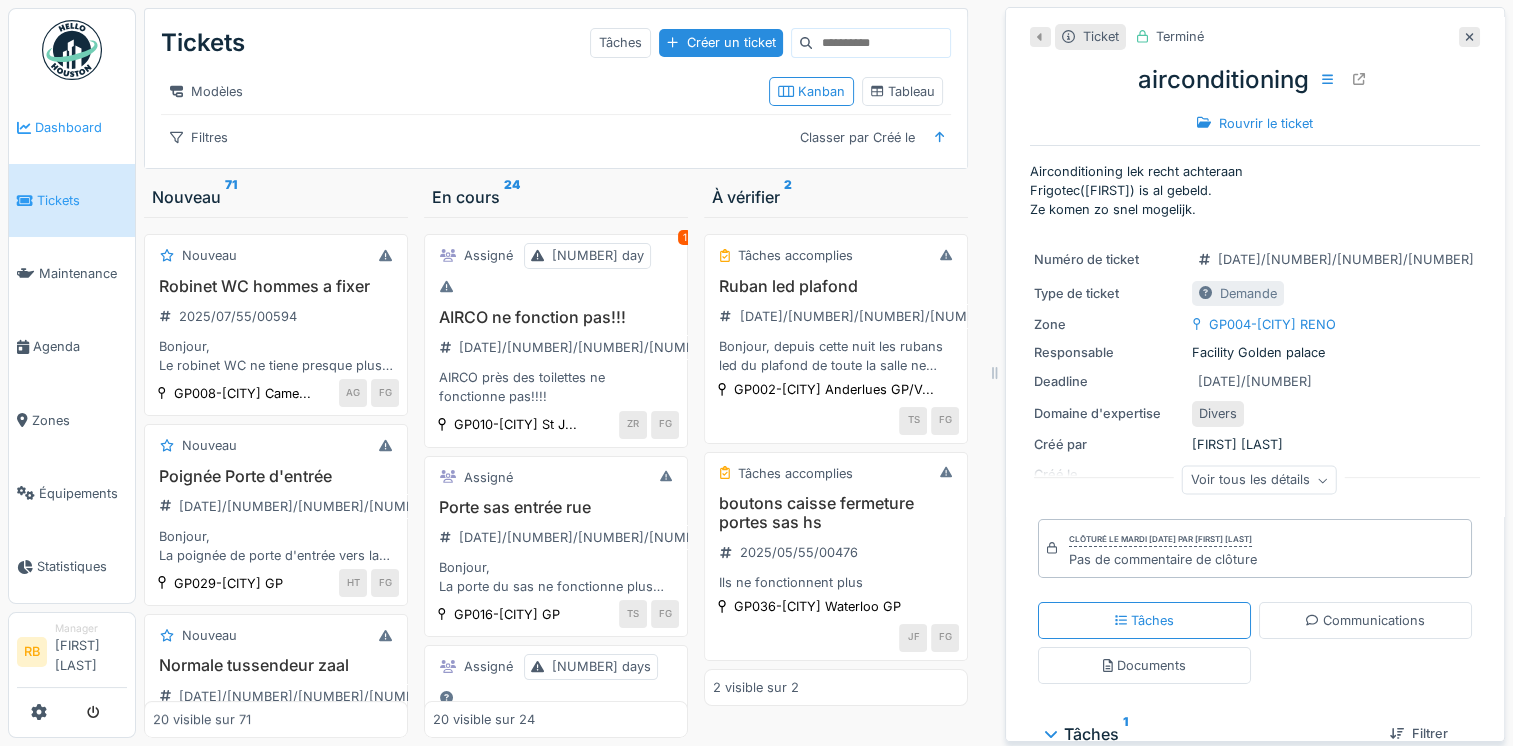 click on "Dashboard" at bounding box center [81, 127] 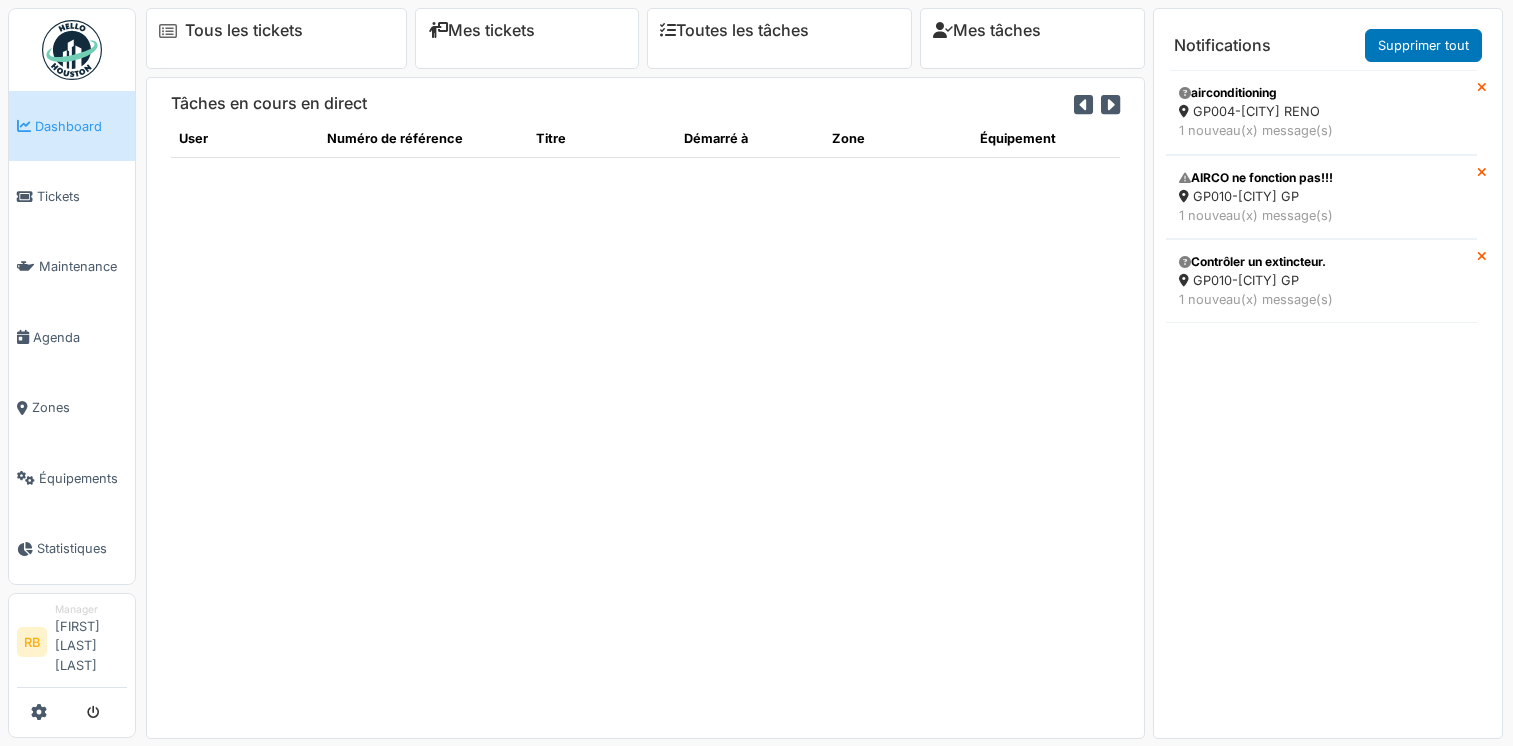 scroll, scrollTop: 0, scrollLeft: 0, axis: both 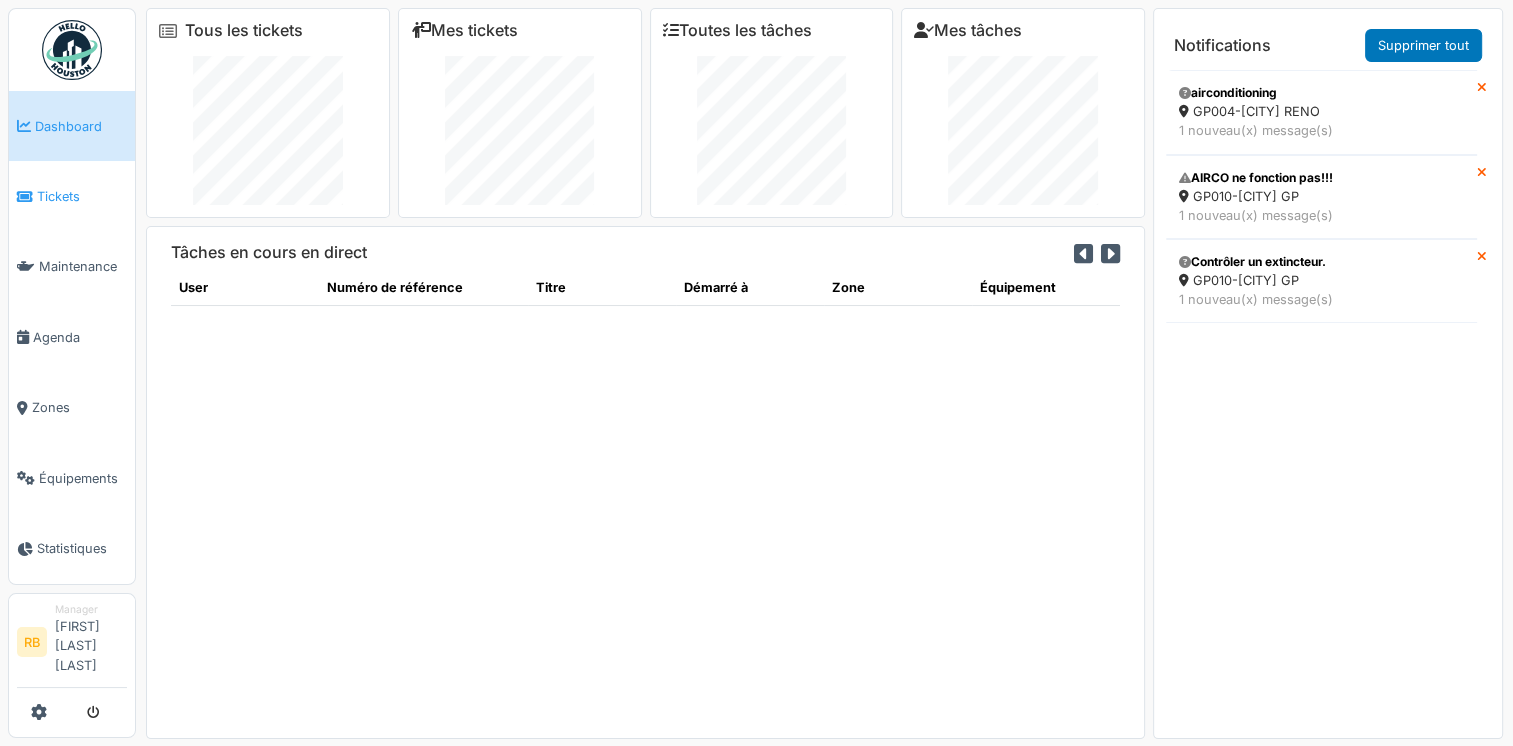click on "Tickets" at bounding box center (82, 196) 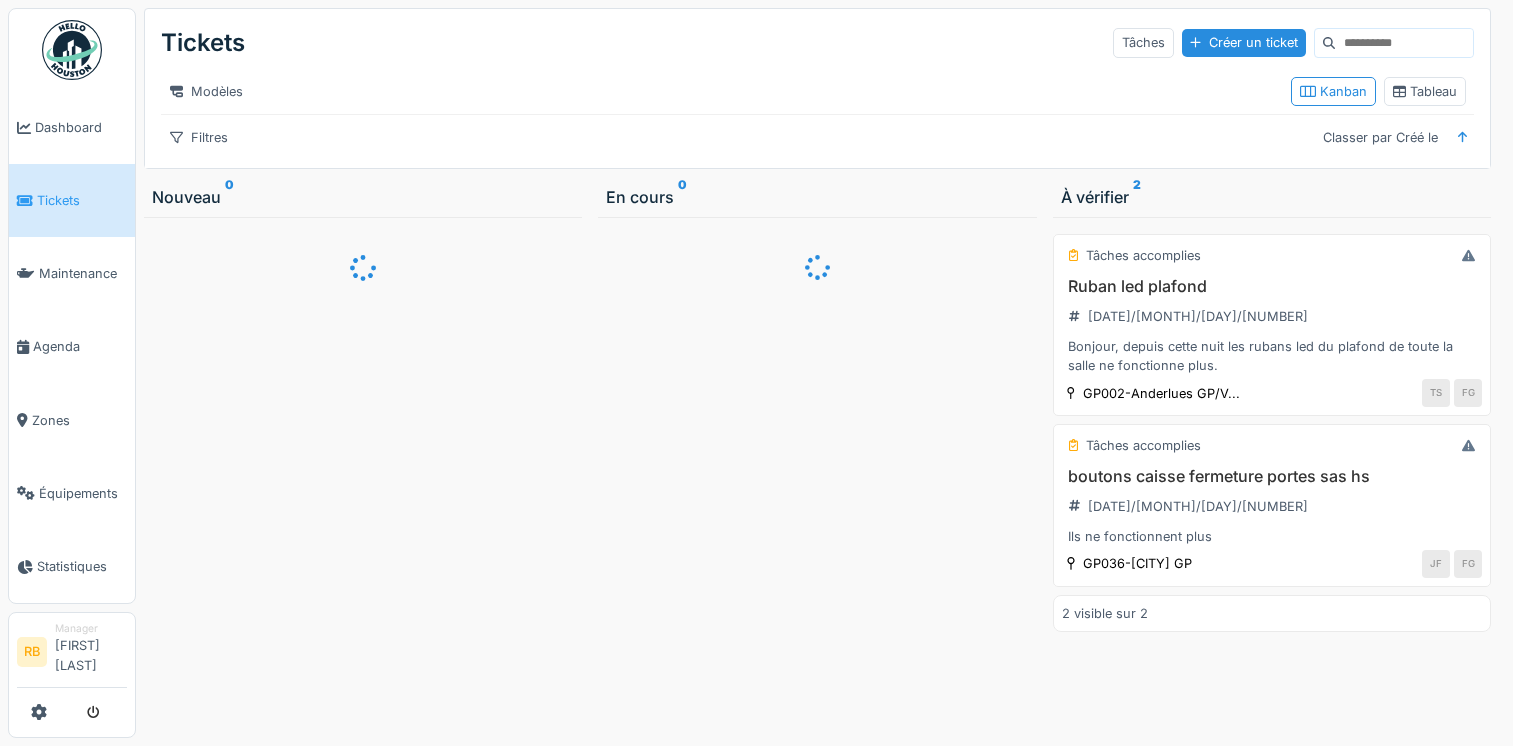 scroll, scrollTop: 0, scrollLeft: 0, axis: both 